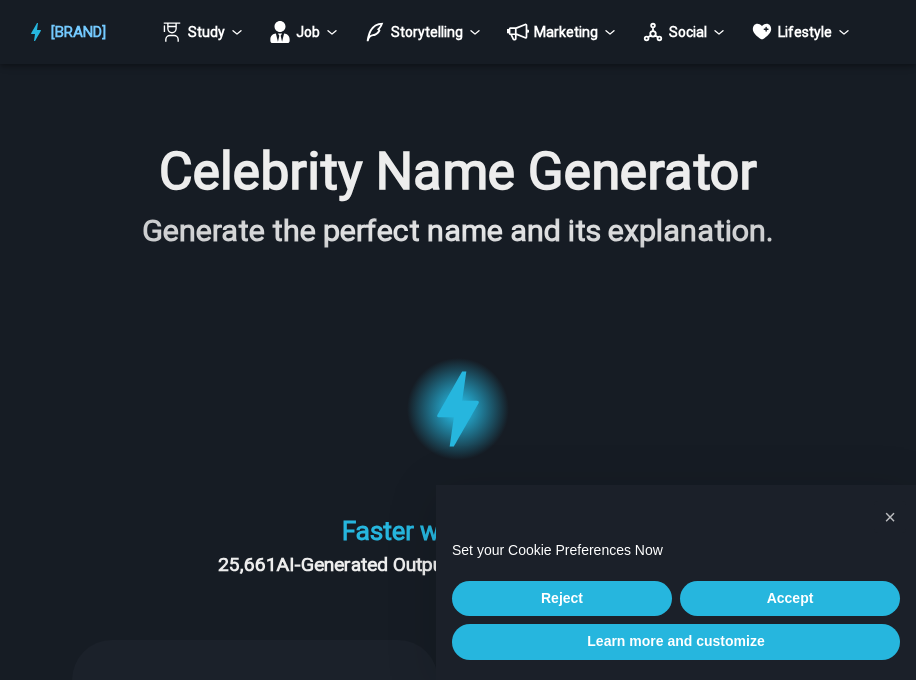 scroll, scrollTop: 0, scrollLeft: 0, axis: both 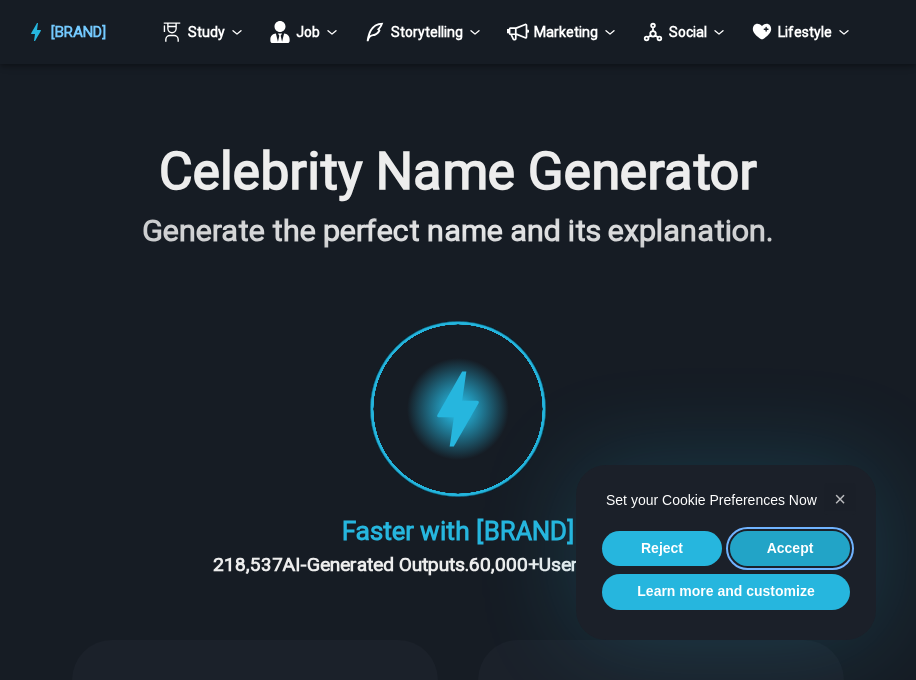 click on "Accept" at bounding box center (790, 549) 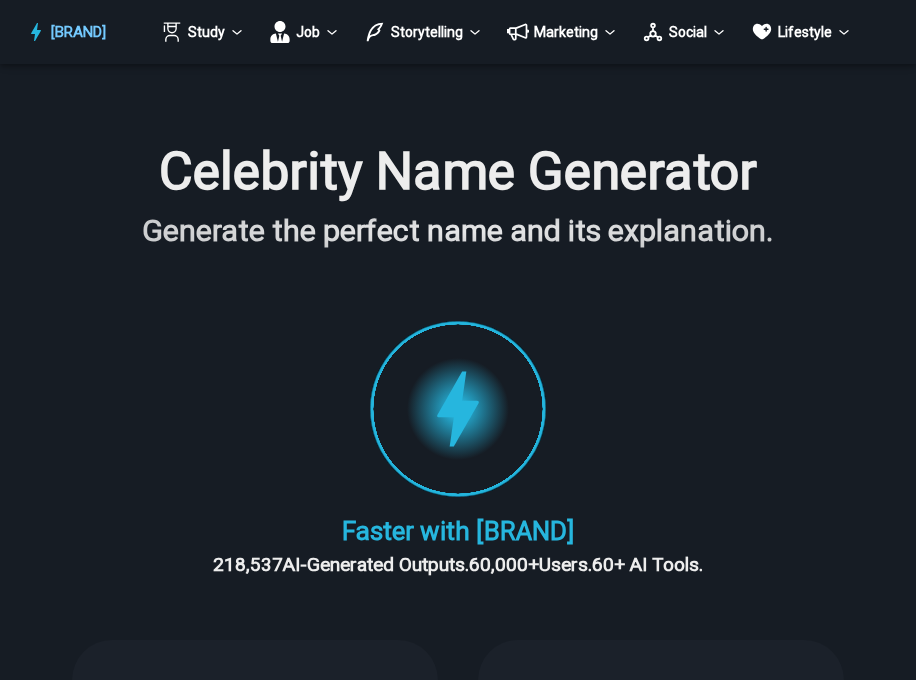scroll, scrollTop: 0, scrollLeft: 0, axis: both 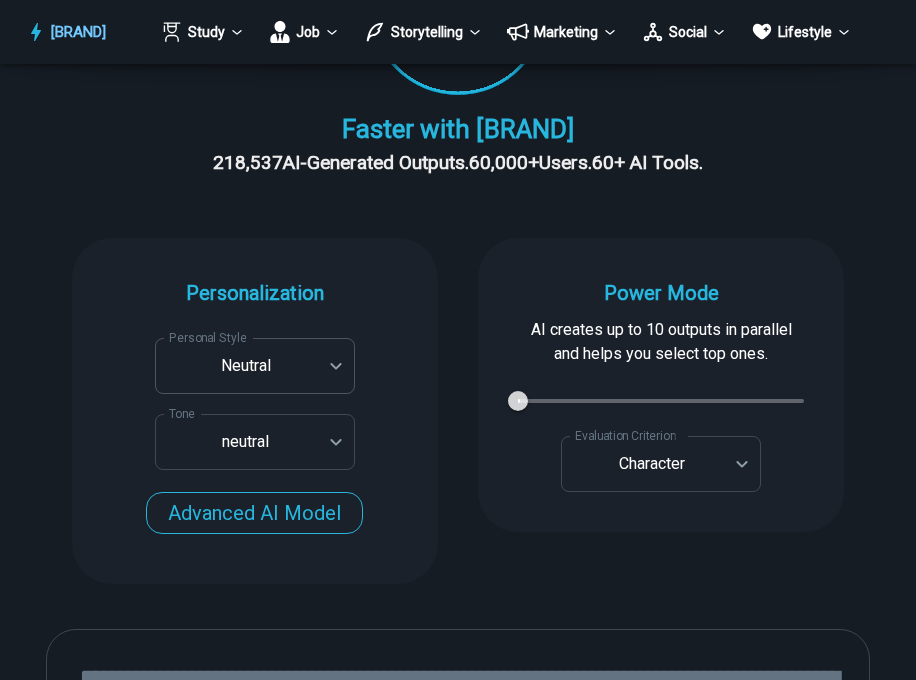 click on "**********" at bounding box center [458, 1565] 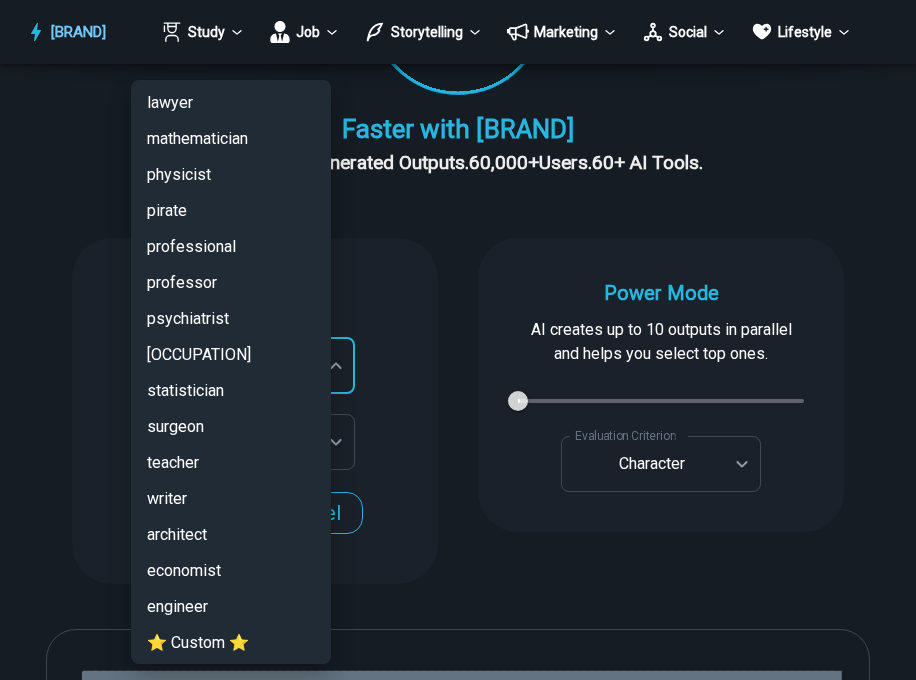 scroll, scrollTop: 4724, scrollLeft: 0, axis: vertical 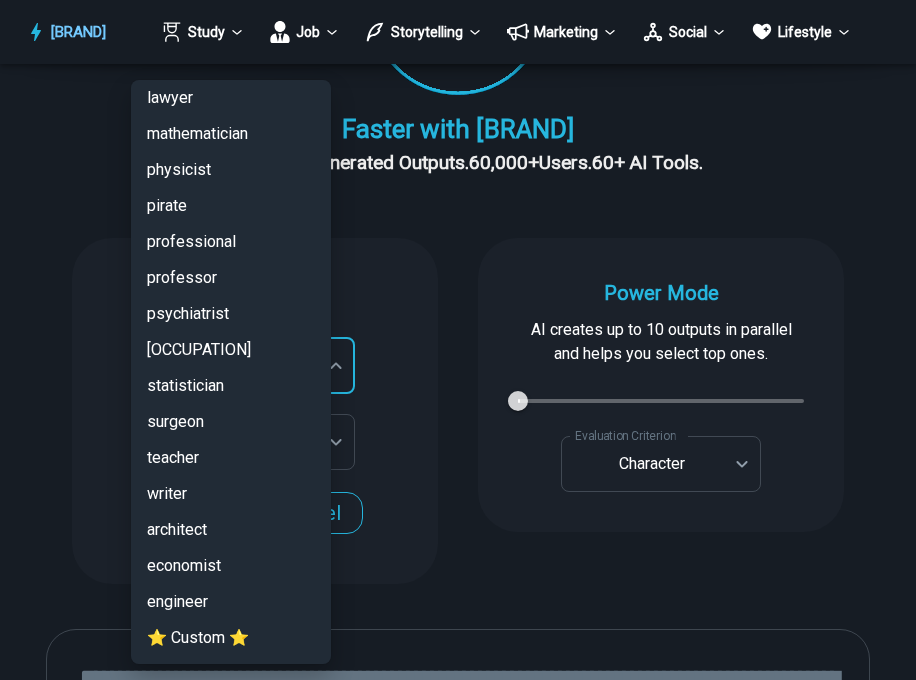 click on "[OCCUPATION]" at bounding box center [231, 350] 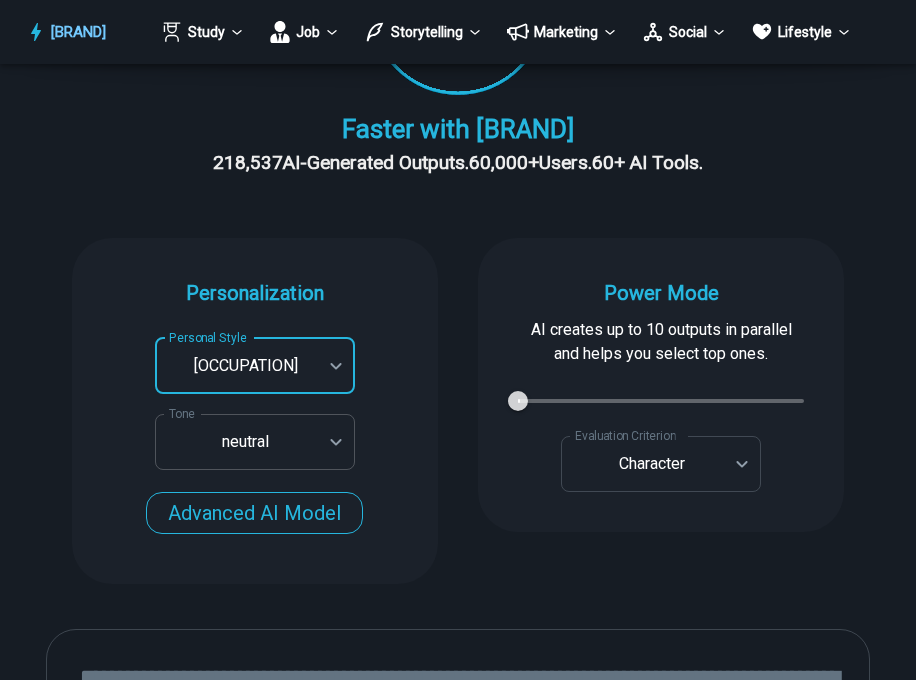 click on "**********" at bounding box center (458, 1565) 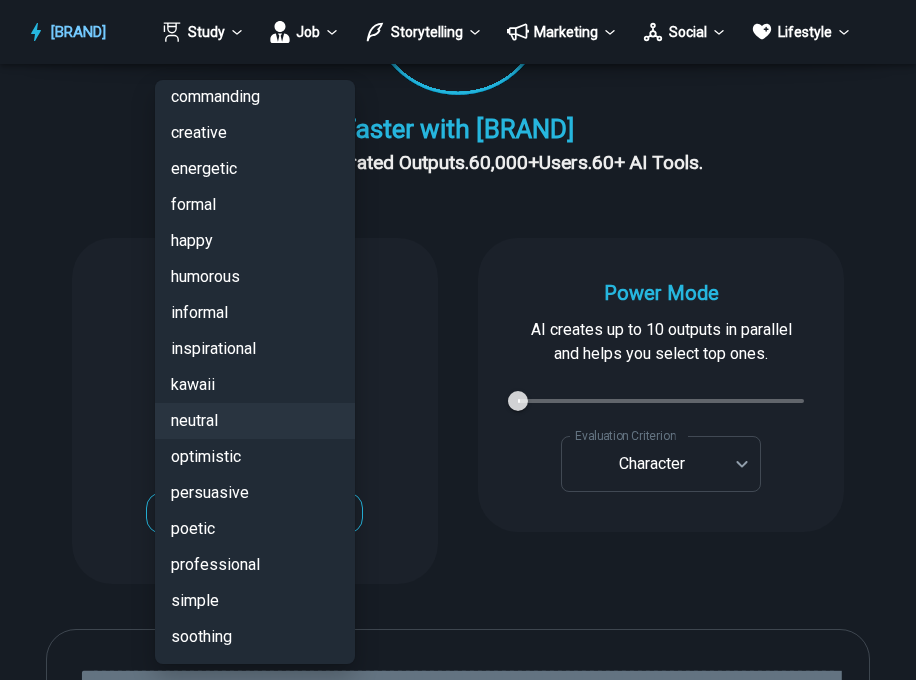 scroll, scrollTop: 0, scrollLeft: 0, axis: both 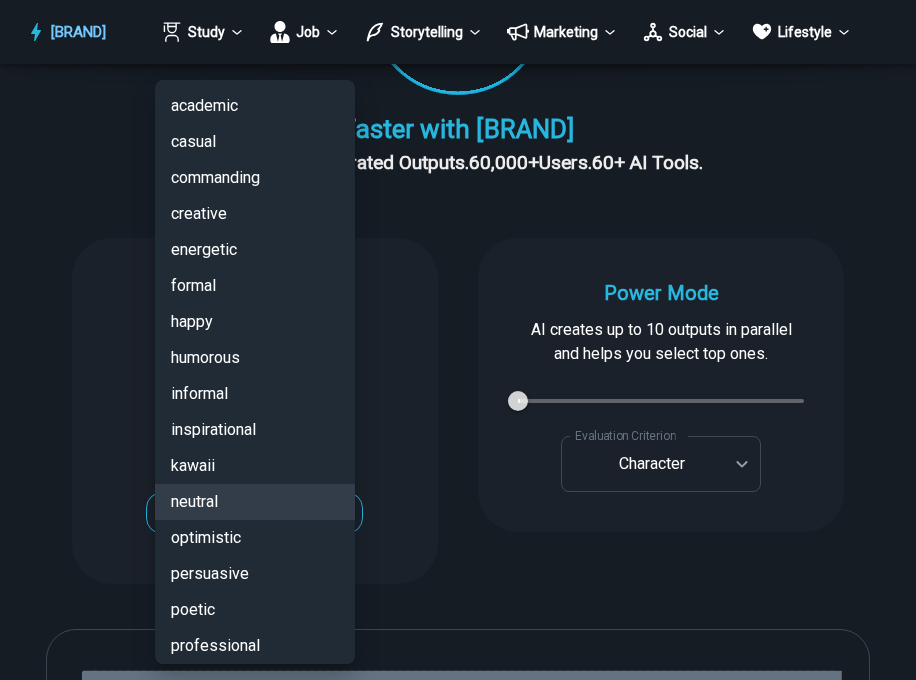 click on "commanding" at bounding box center (255, 178) 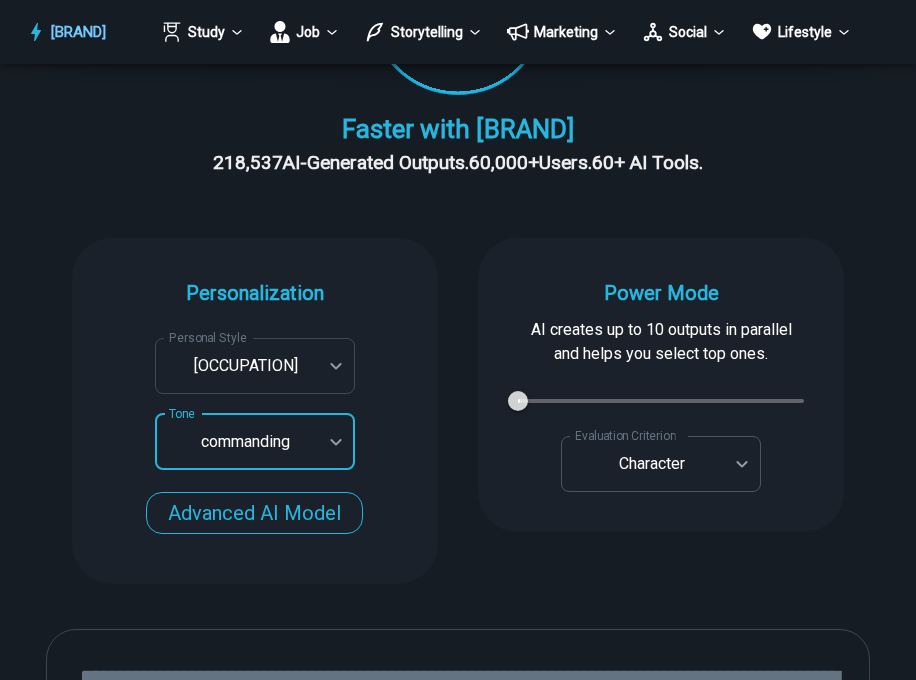 click on "**********" at bounding box center (458, 1565) 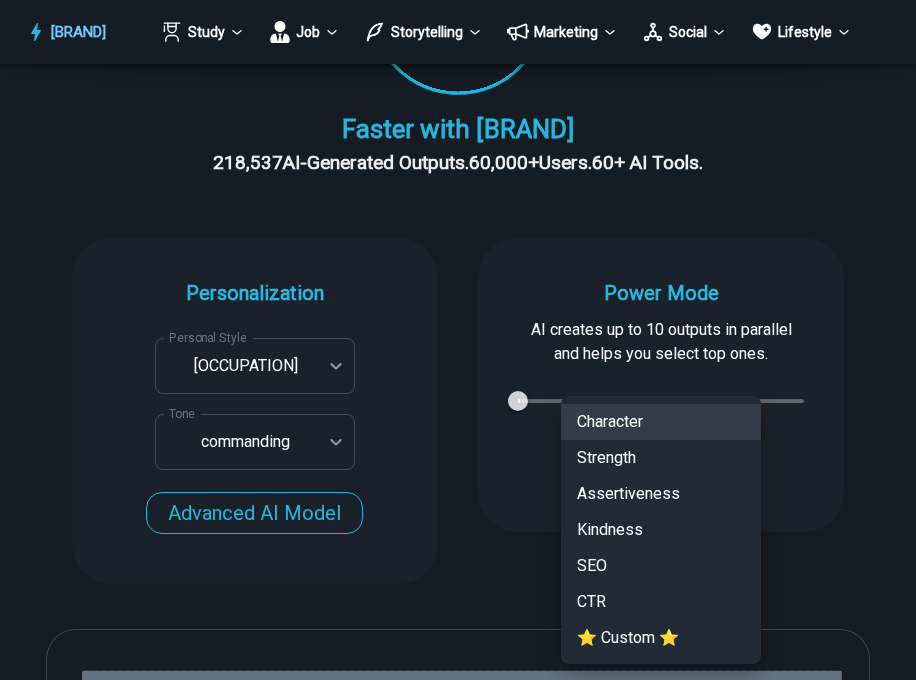 click on "Strength" at bounding box center (661, 458) 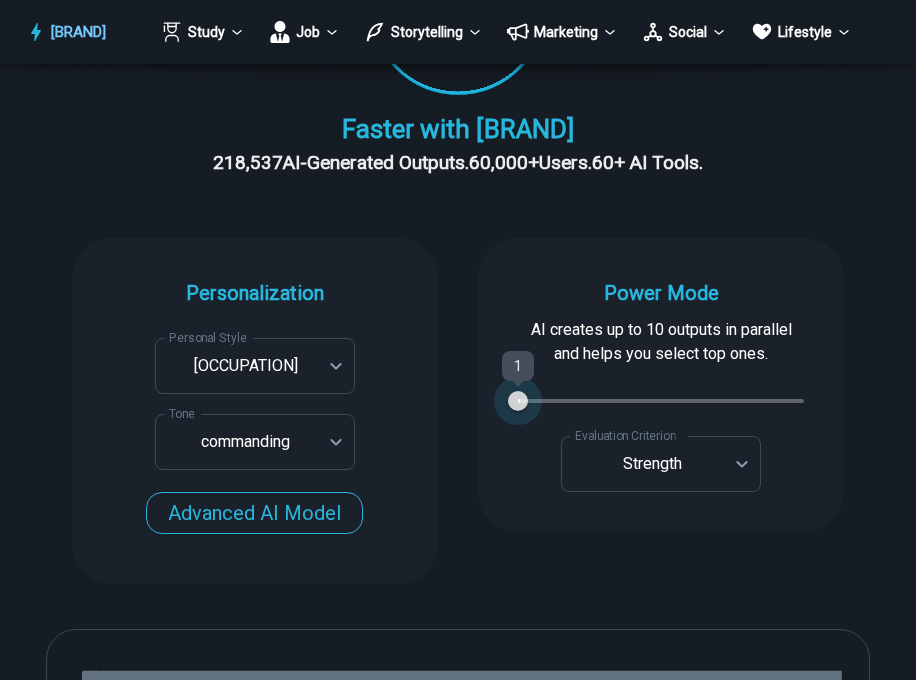 type on "*" 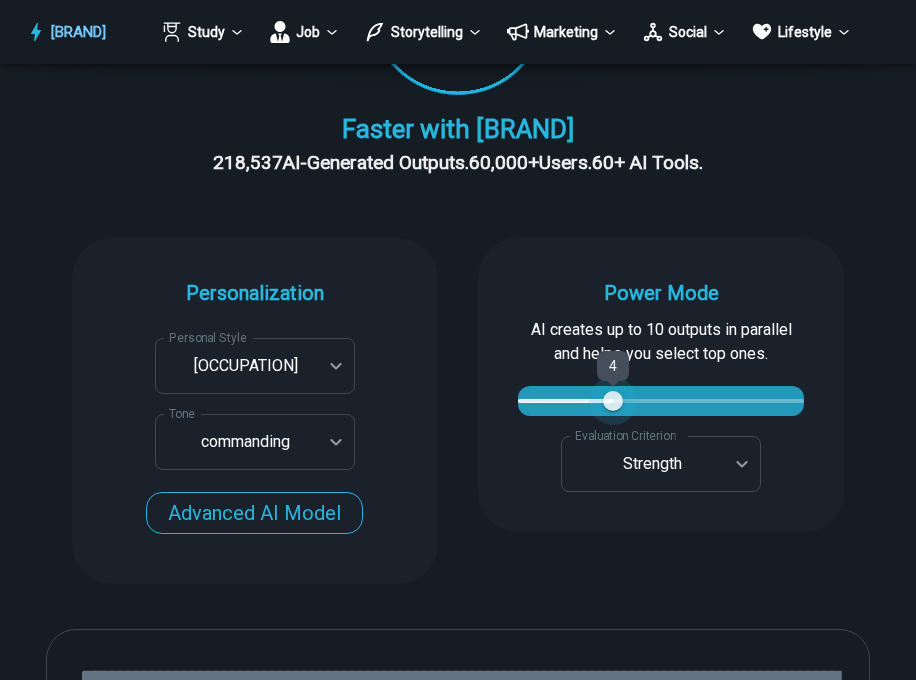 type on "*" 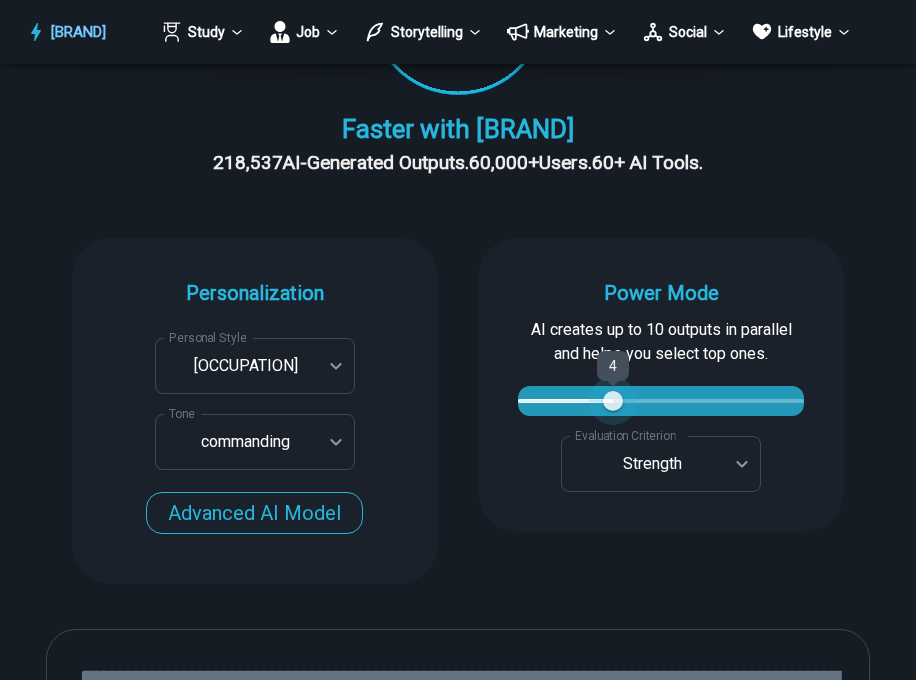 type on "*" 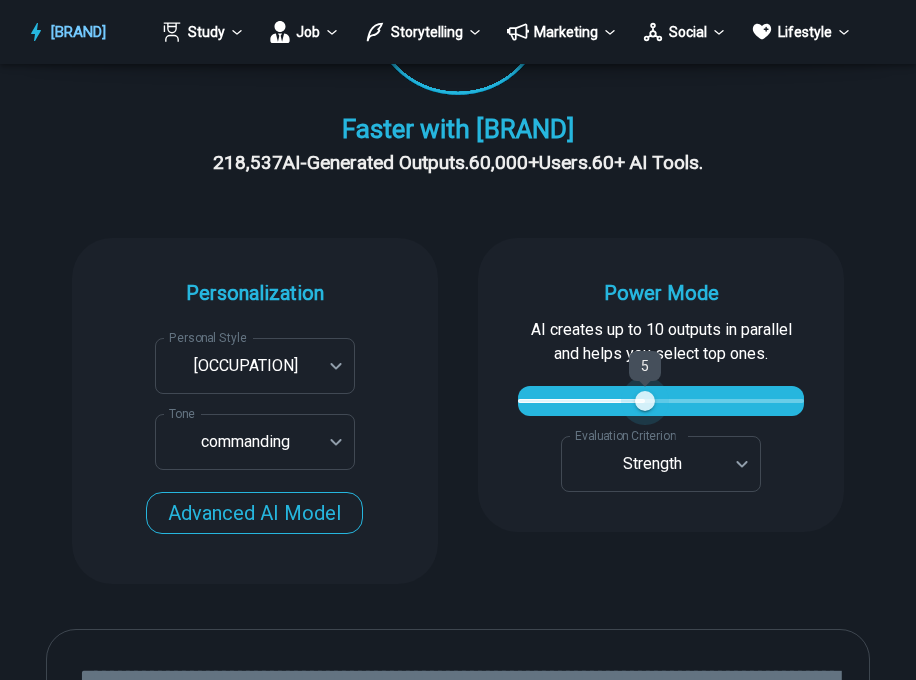 type on "*" 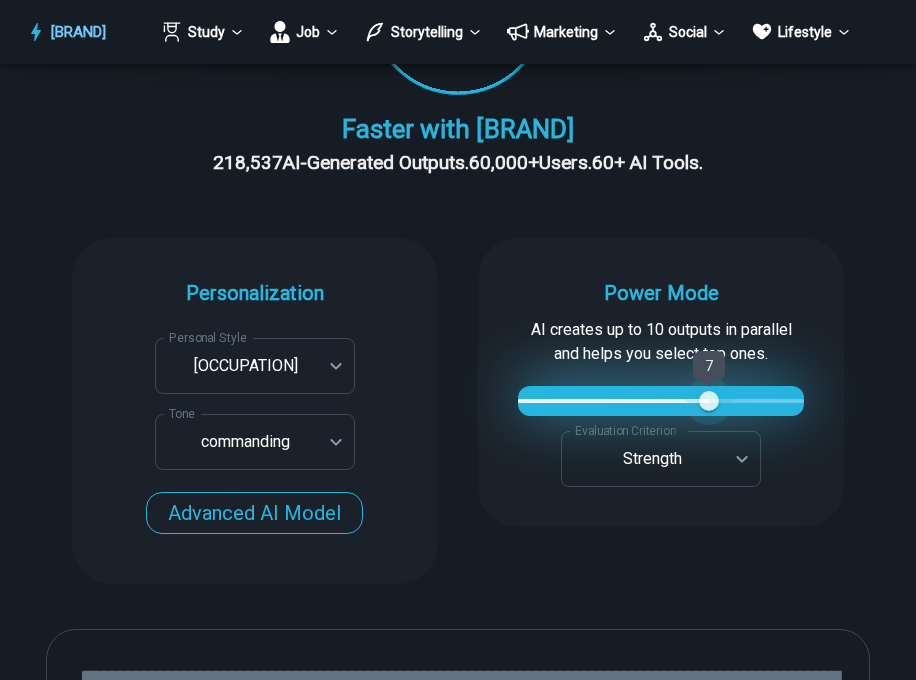 type on "*" 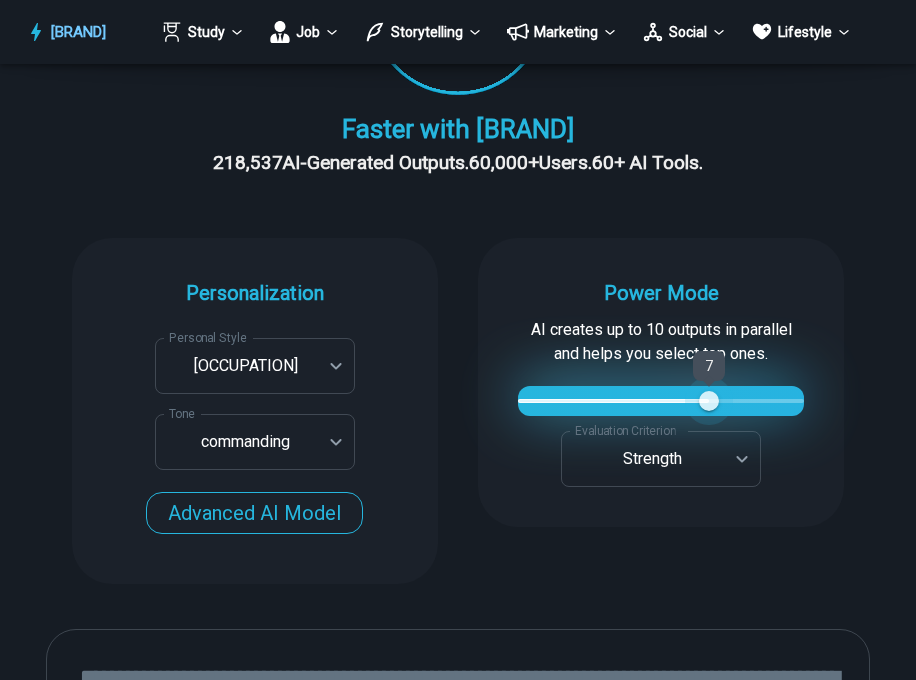 type on "*" 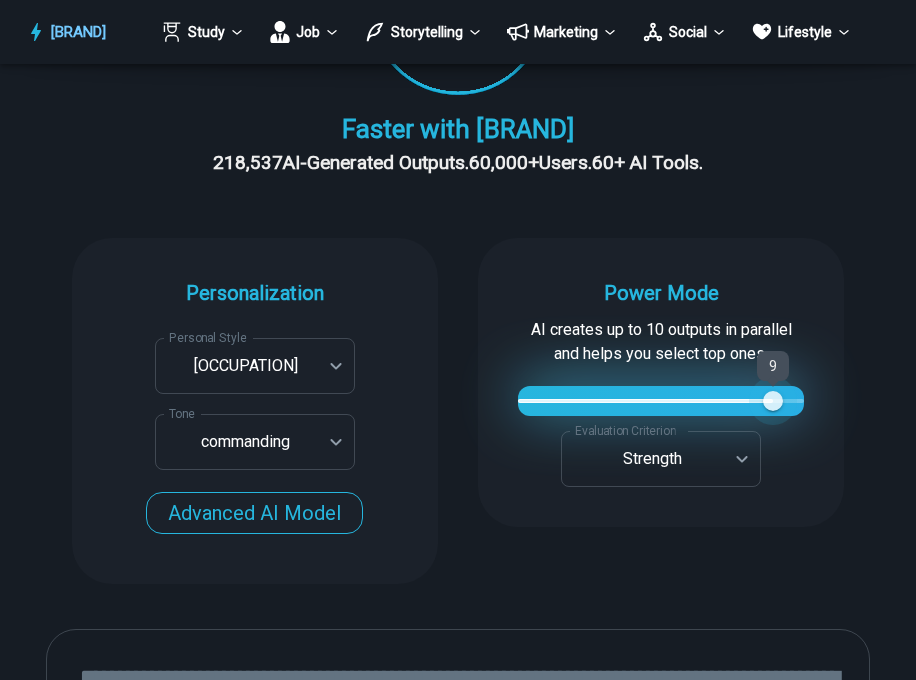 type on "*" 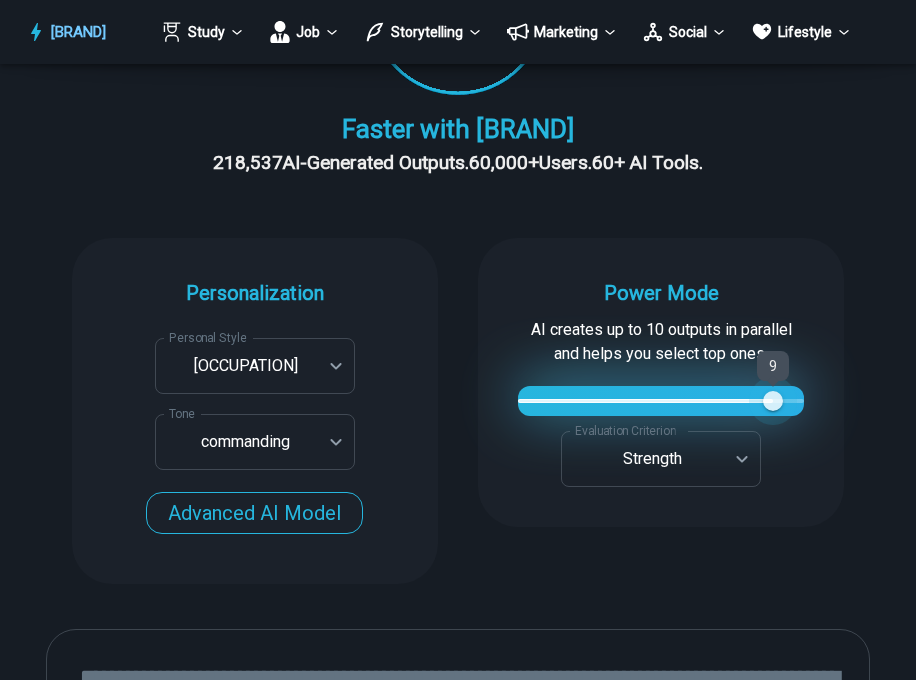 type on "**" 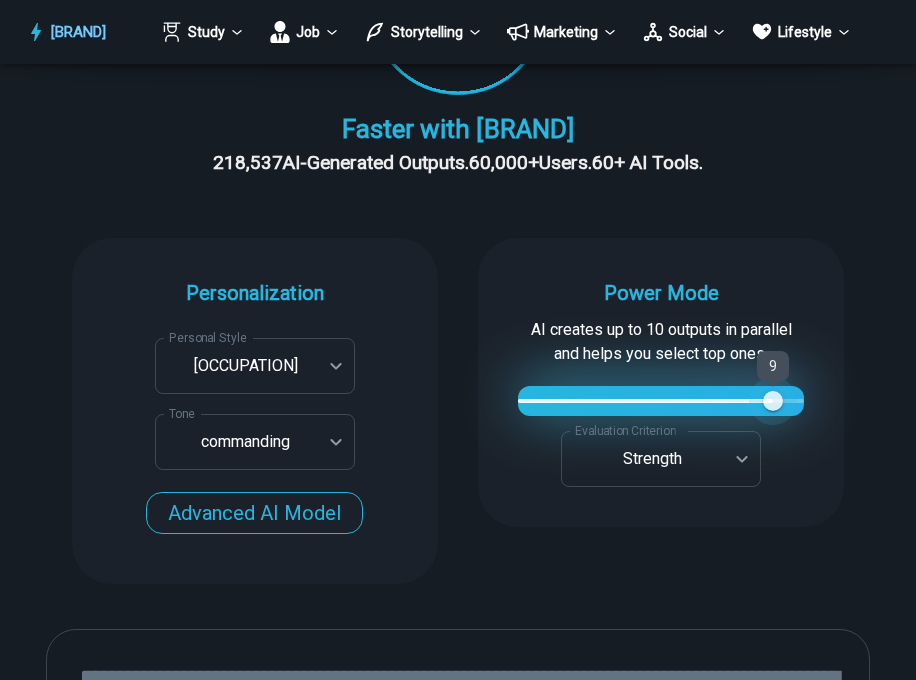 type on "*" 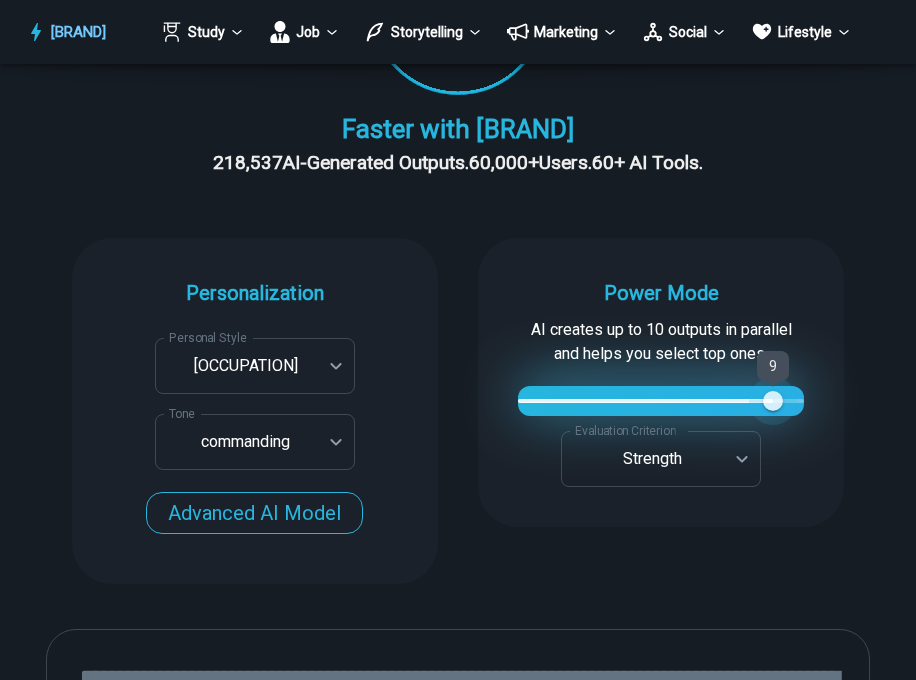 type on "*" 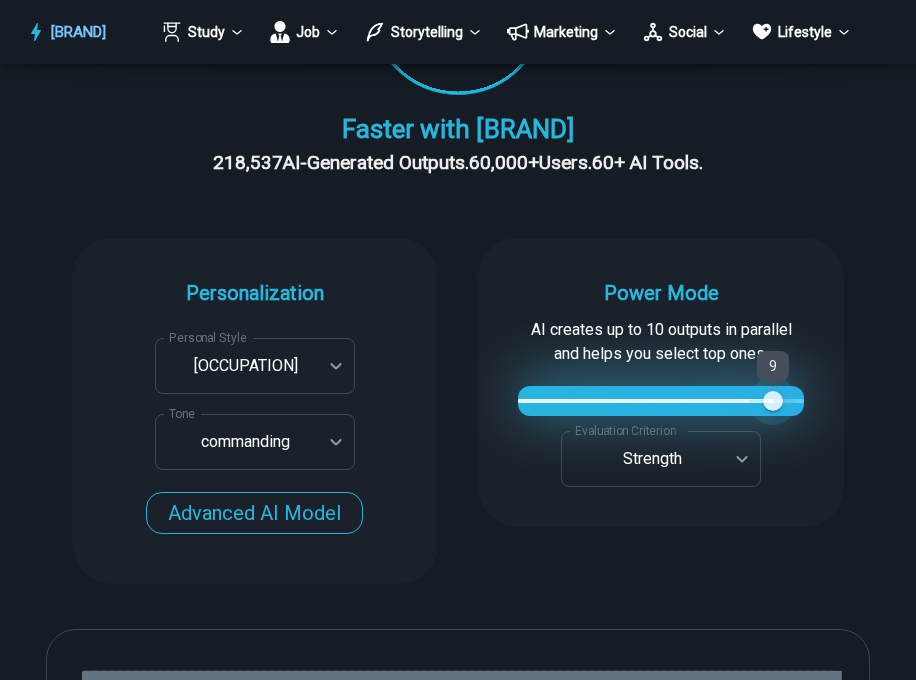 type on "*" 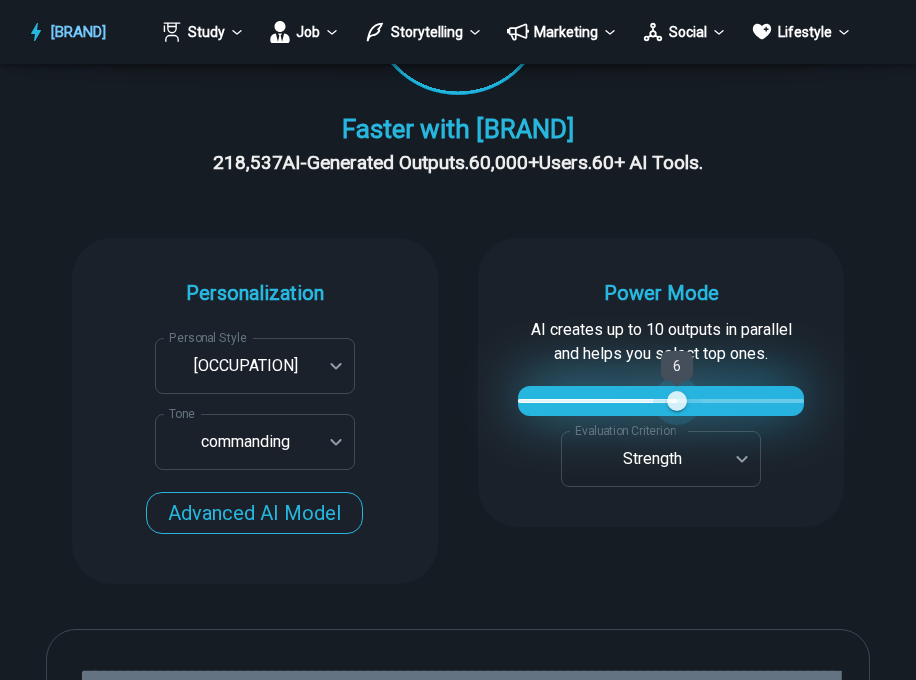 type on "*" 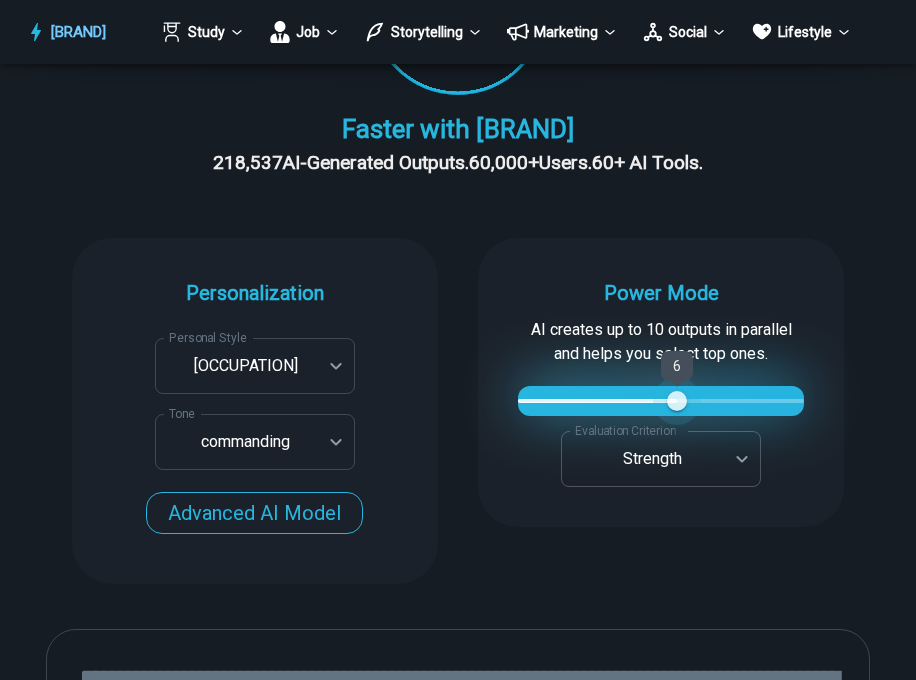 type on "*" 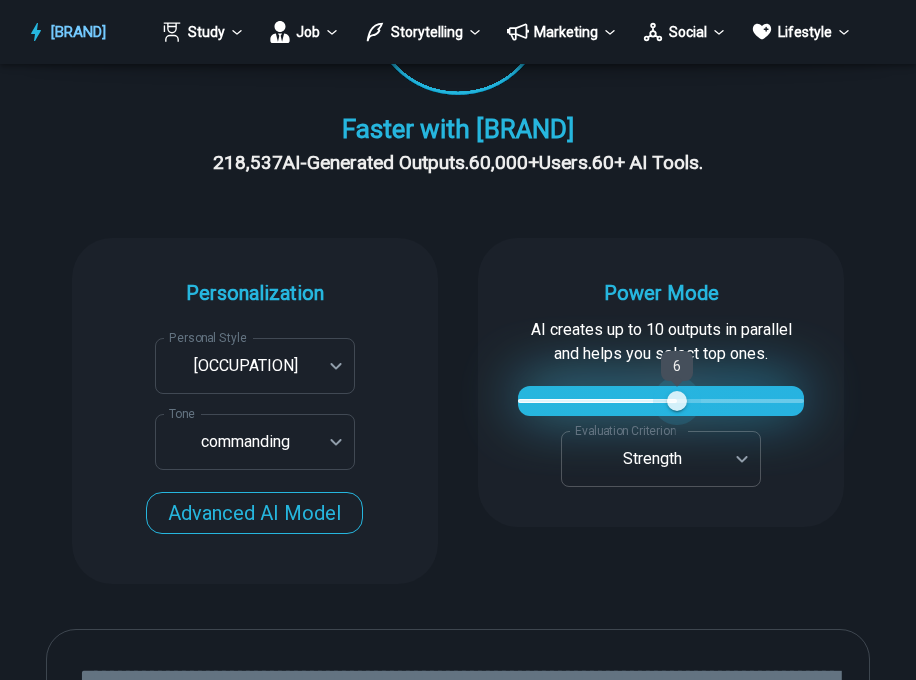 type on "*" 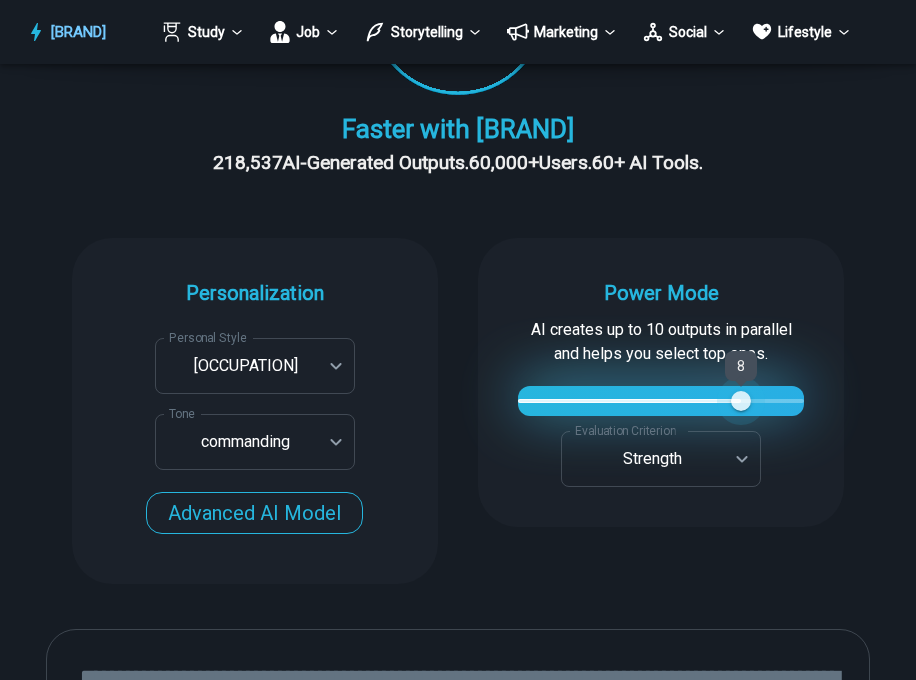 type on "*" 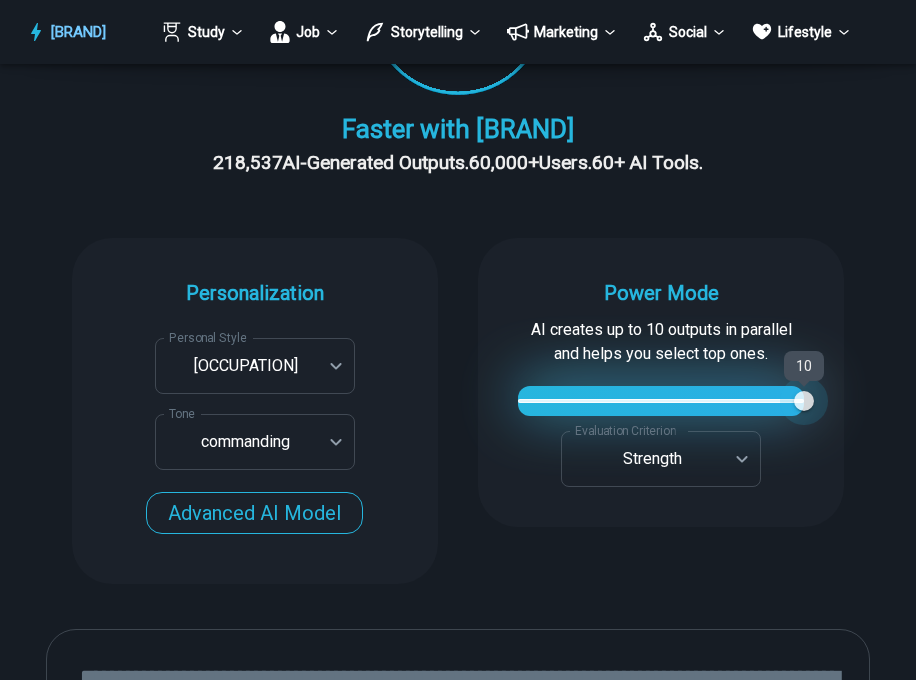drag, startPoint x: 516, startPoint y: 403, endPoint x: 853, endPoint y: 420, distance: 337.4285 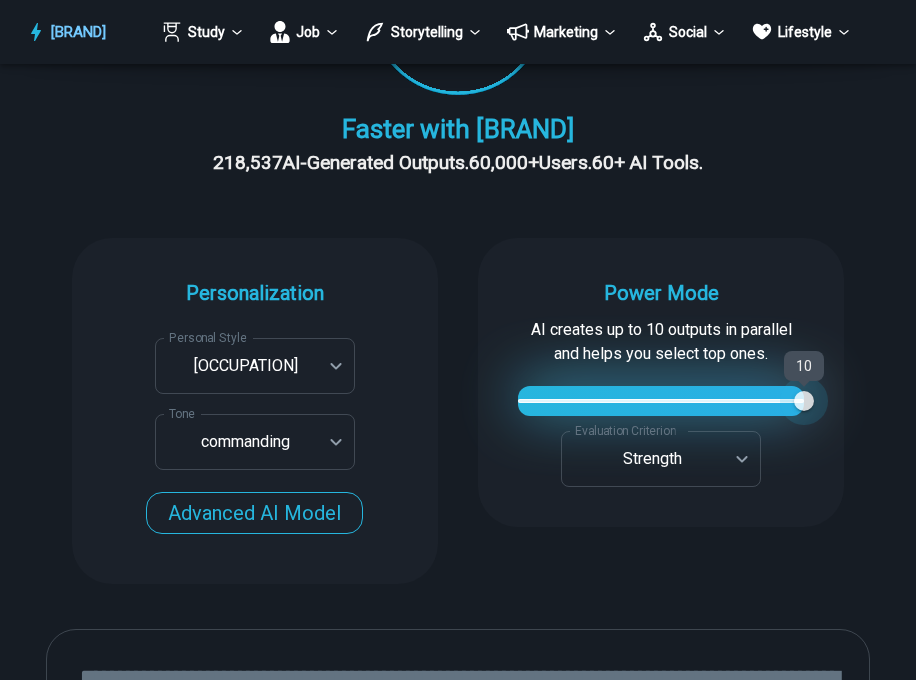 click on "**********" at bounding box center [458, 411] 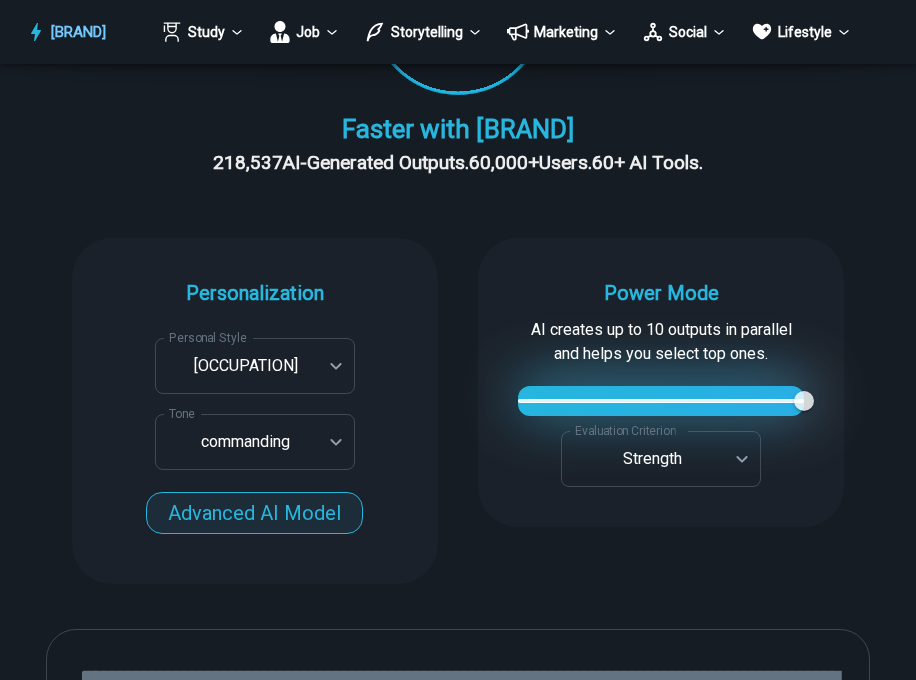 click on "Advanced AI Model" at bounding box center (254, 513) 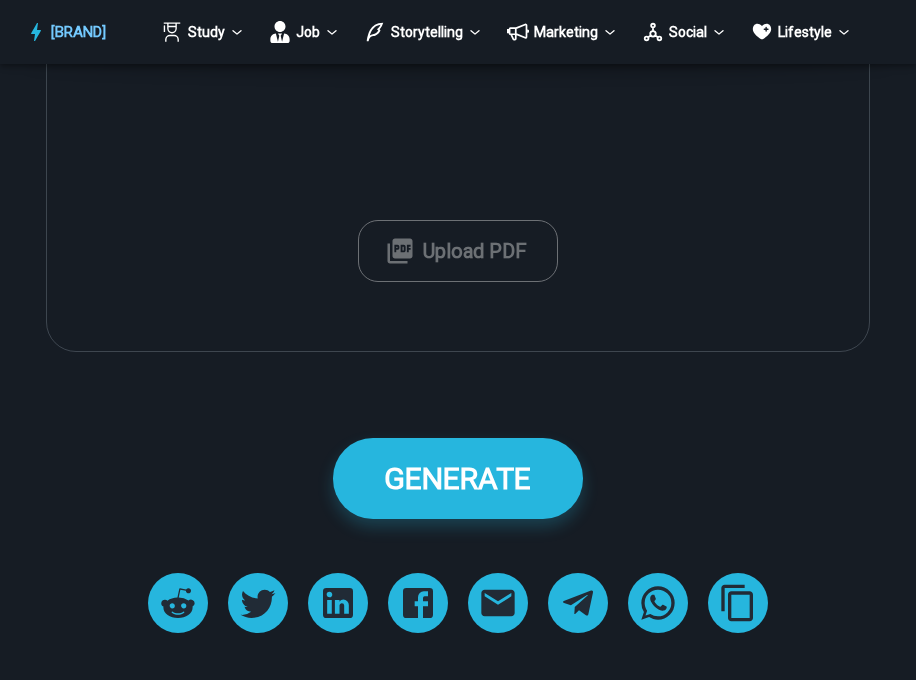 scroll, scrollTop: 1213, scrollLeft: 0, axis: vertical 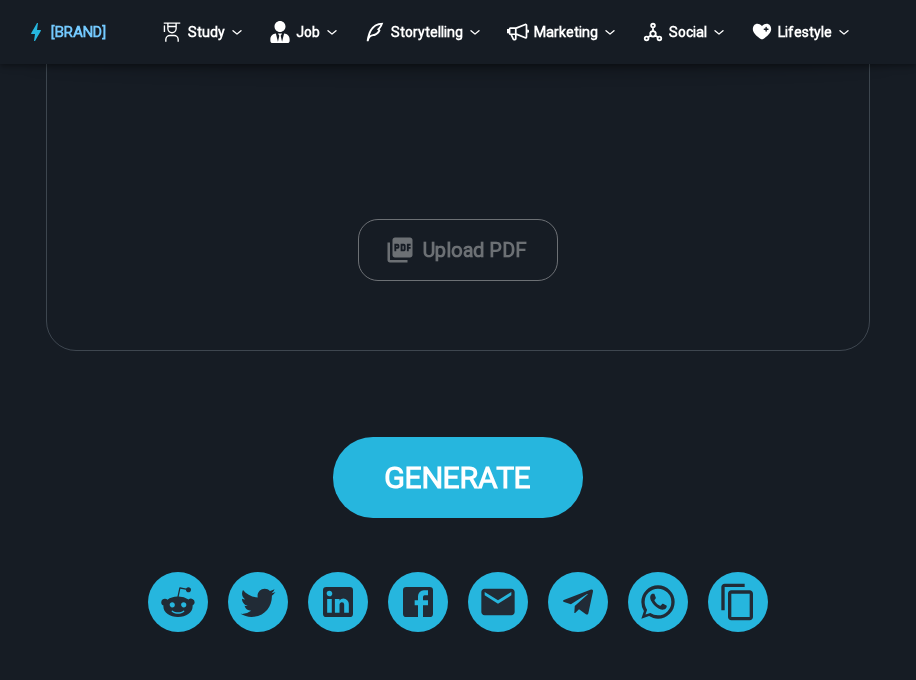 click on "GENERATE" at bounding box center [458, 477] 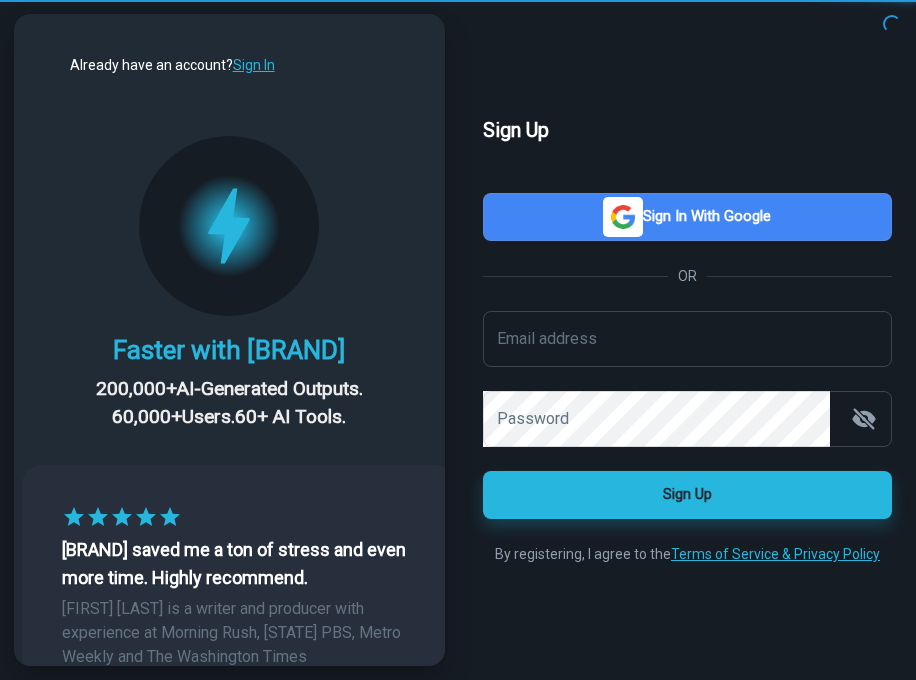 scroll, scrollTop: 0, scrollLeft: 0, axis: both 